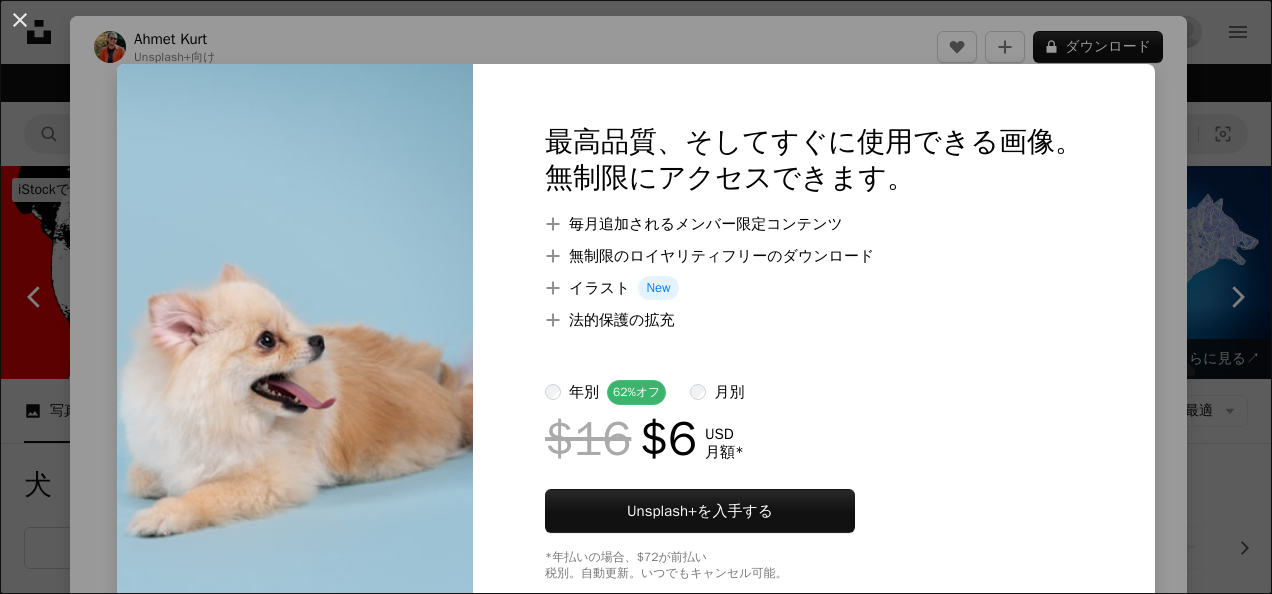 scroll, scrollTop: 1970, scrollLeft: 0, axis: vertical 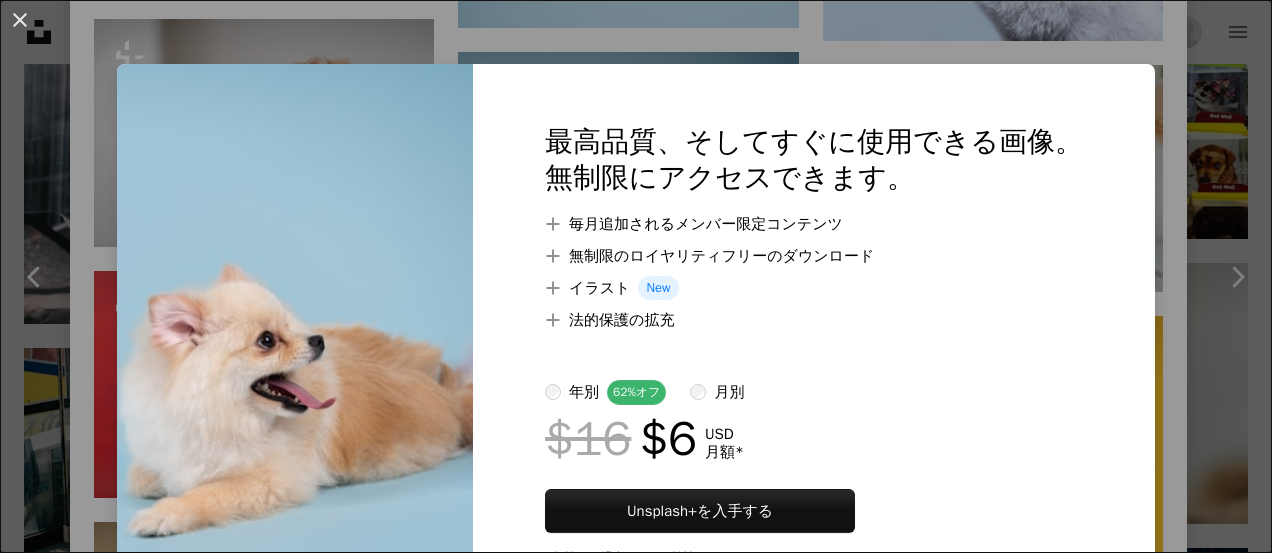 click on "An X shape 最高品質、そしてすぐに使用できる画像。 無制限にアクセスできます。 A plus sign 毎月追加されるメンバー限定コンテンツ A plus sign 無制限のロイヤリティフリーのダウンロード A plus sign イラスト  New A plus sign 法的保護の拡充 年別 62% オフ 月別 $16   $6 USD 月額 * Unsplash+ を入手する *年払いの場合、 $72 が前払い 税別。自動更新。いつでもキャンセル可能。" at bounding box center (636, 276) 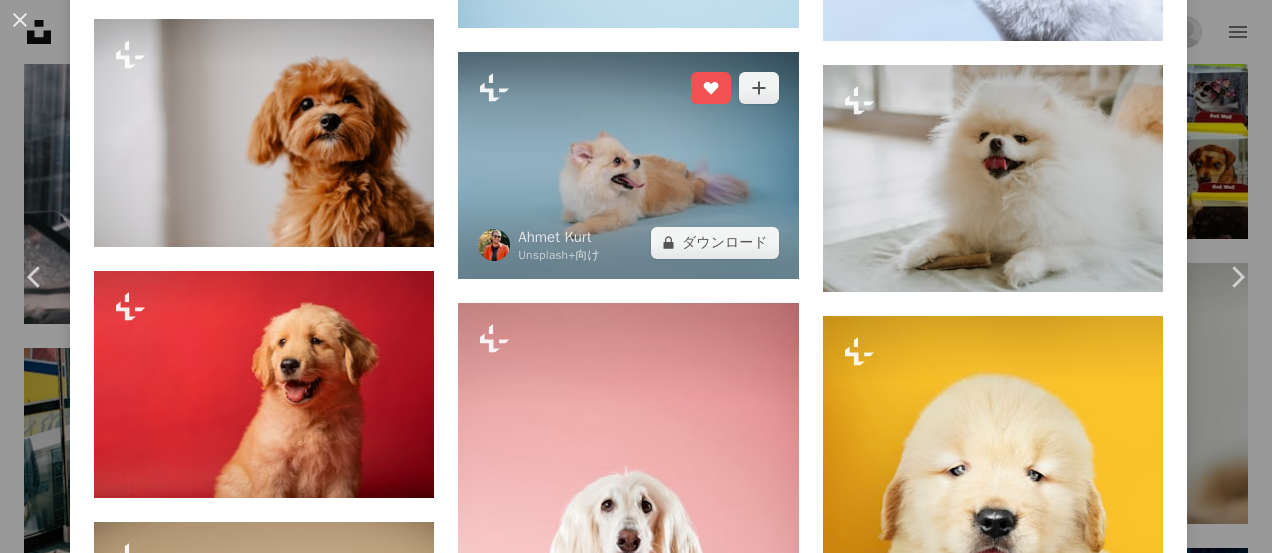 scroll, scrollTop: 190, scrollLeft: 0, axis: vertical 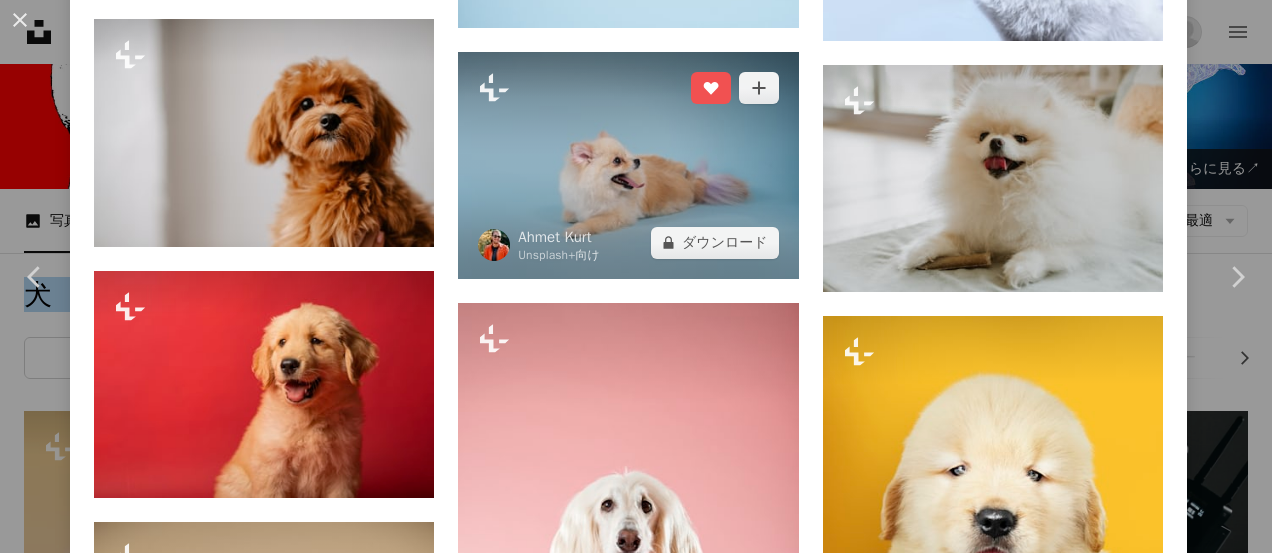 click at bounding box center [628, 165] 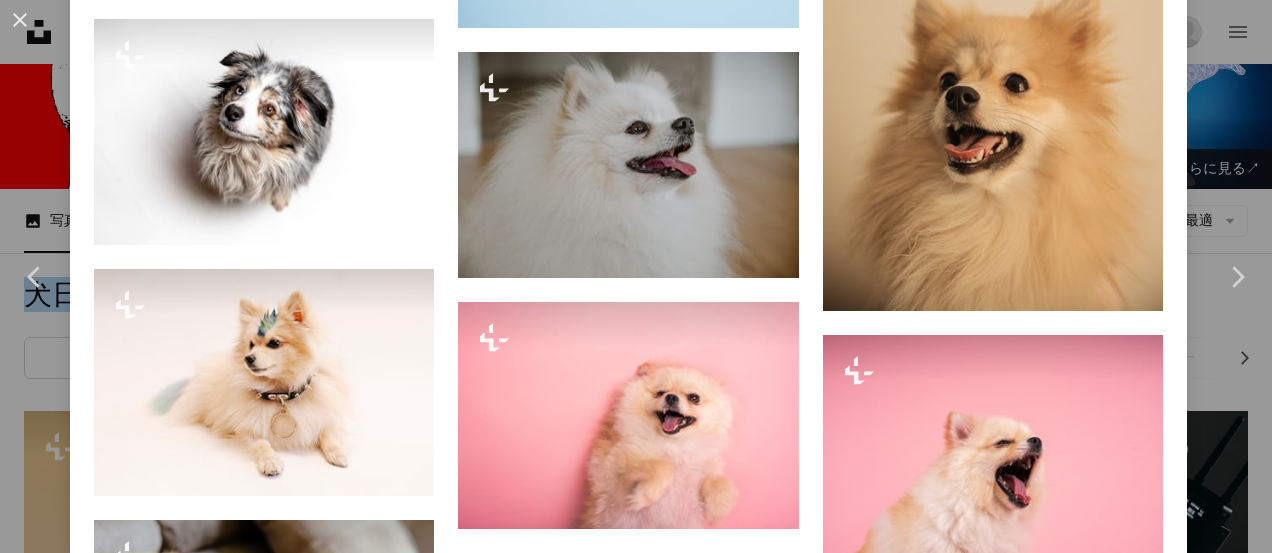 scroll, scrollTop: 0, scrollLeft: 0, axis: both 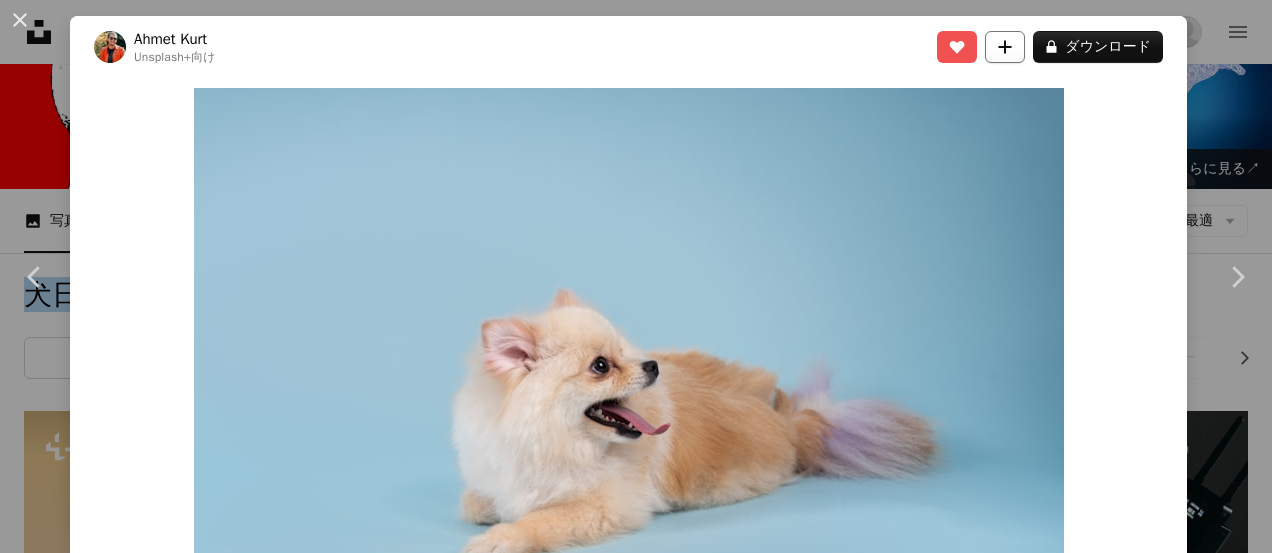 click on "A plus sign" 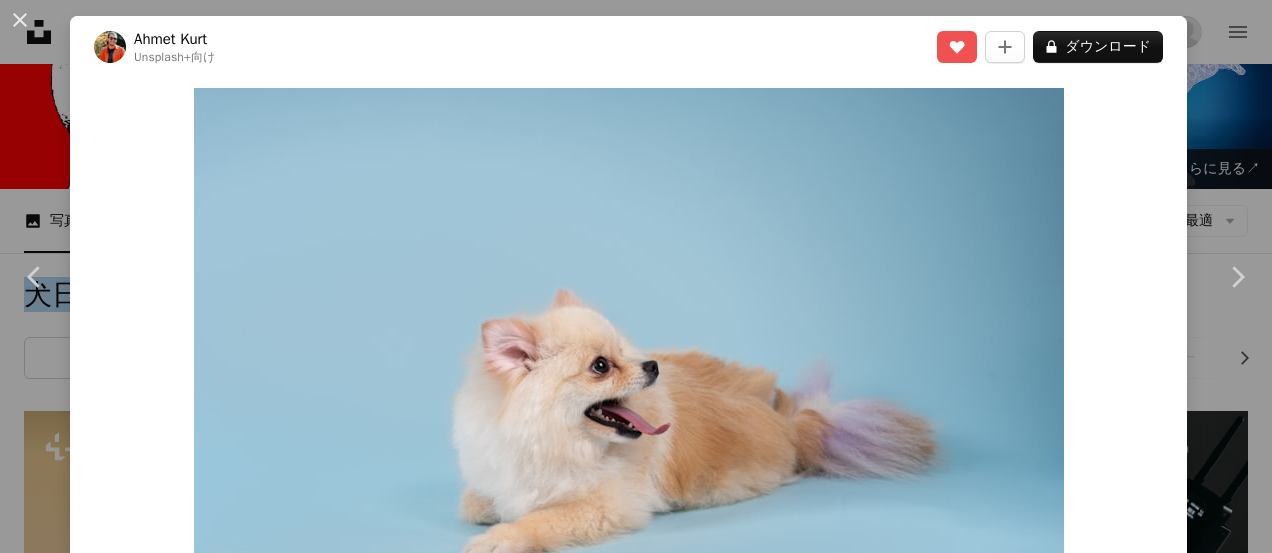 scroll, scrollTop: 261, scrollLeft: 0, axis: vertical 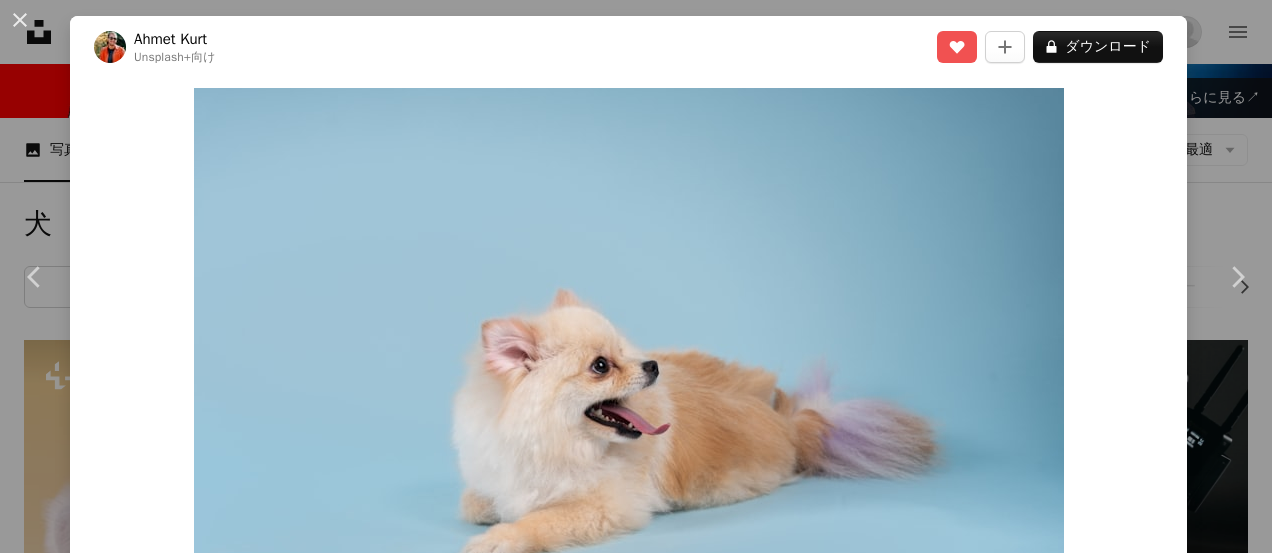 click on "[FIRST] [LAST]" at bounding box center [802, 7545] 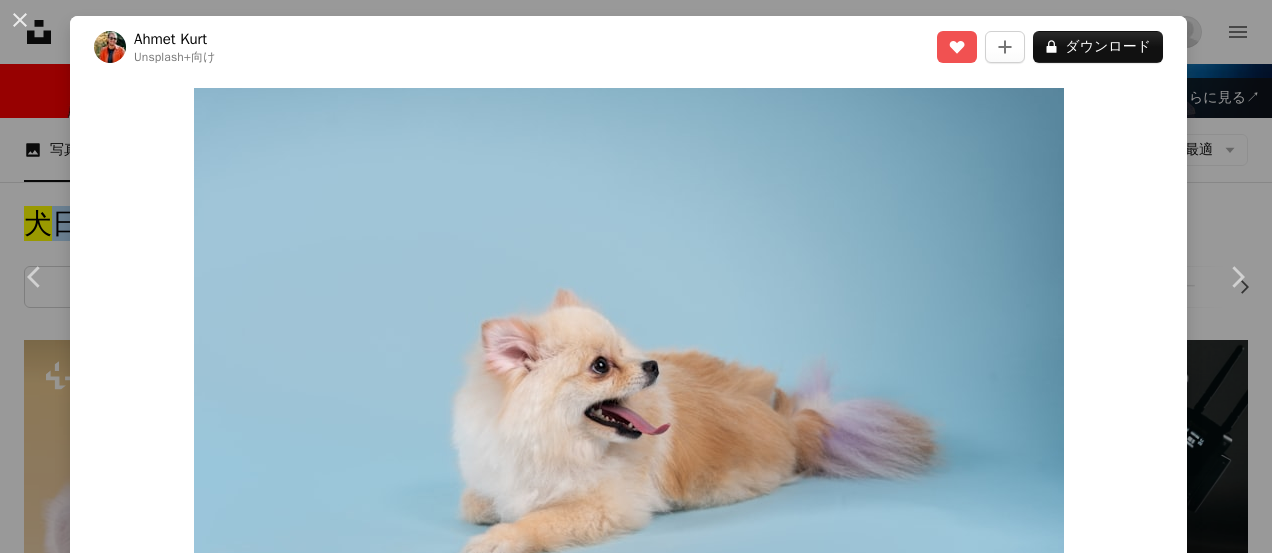 scroll, scrollTop: 190, scrollLeft: 0, axis: vertical 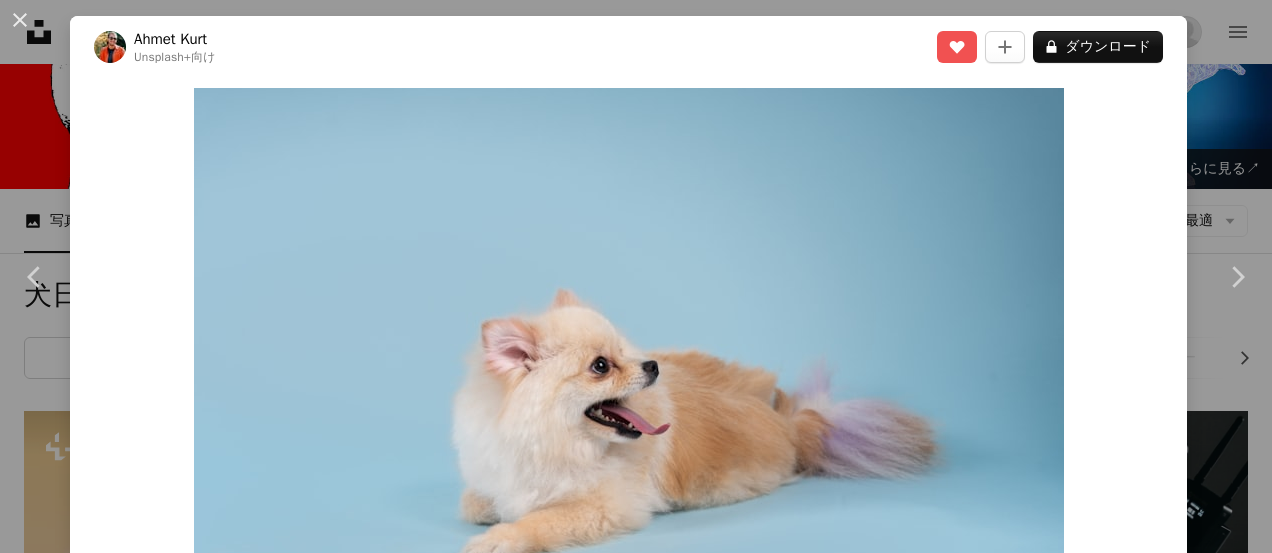 click on "[FIRST]" at bounding box center (636, 7766) 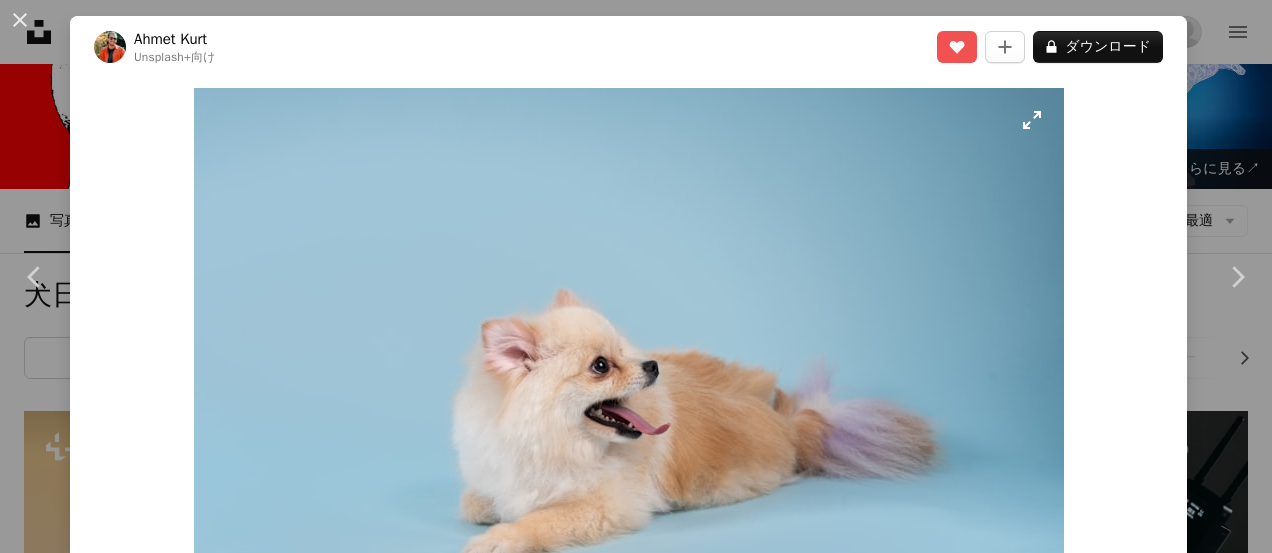 click at bounding box center [629, 378] 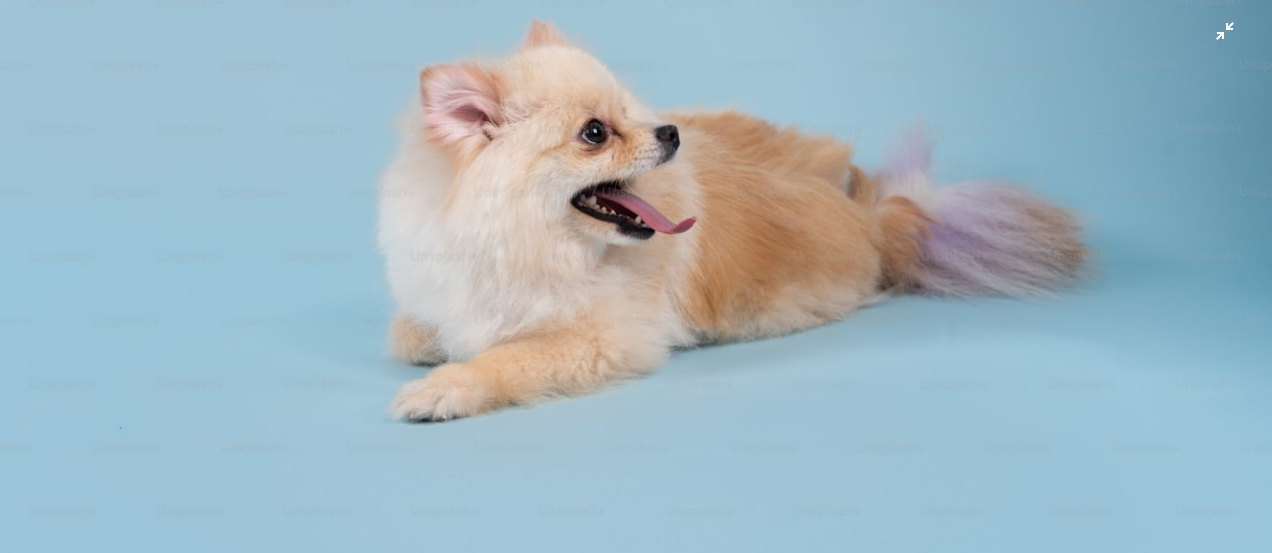 scroll, scrollTop: 0, scrollLeft: 0, axis: both 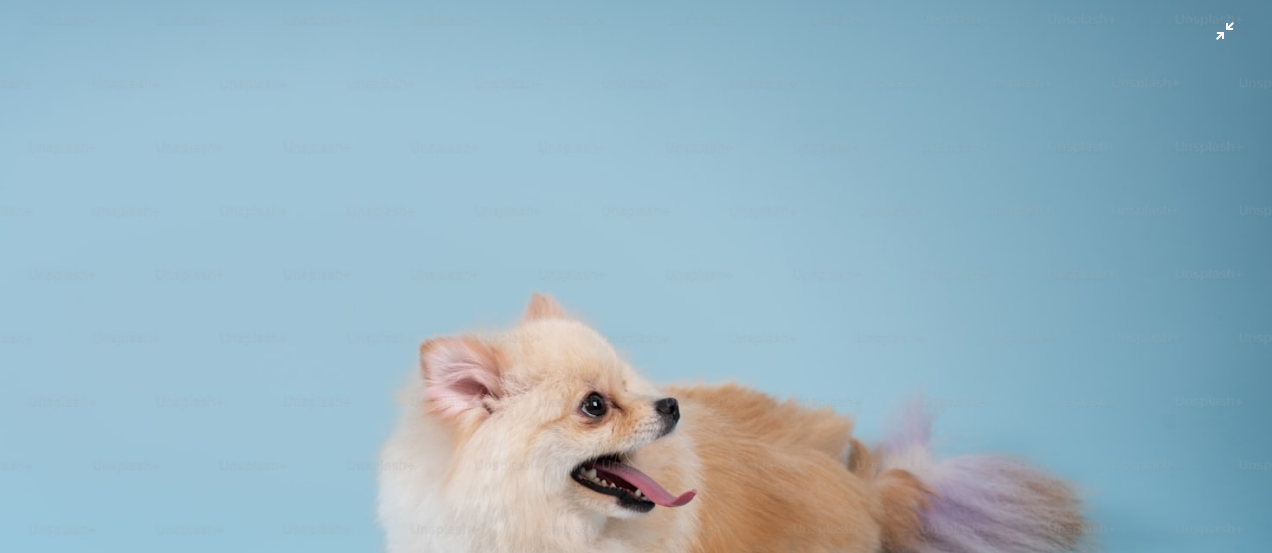 click at bounding box center [636, 423] 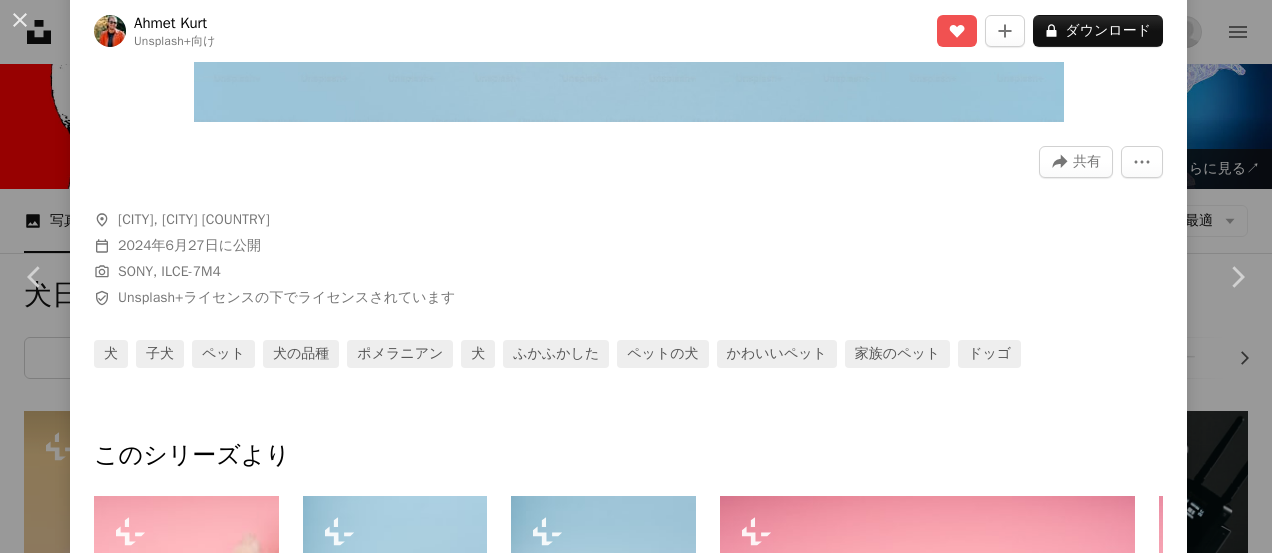 scroll, scrollTop: 532, scrollLeft: 0, axis: vertical 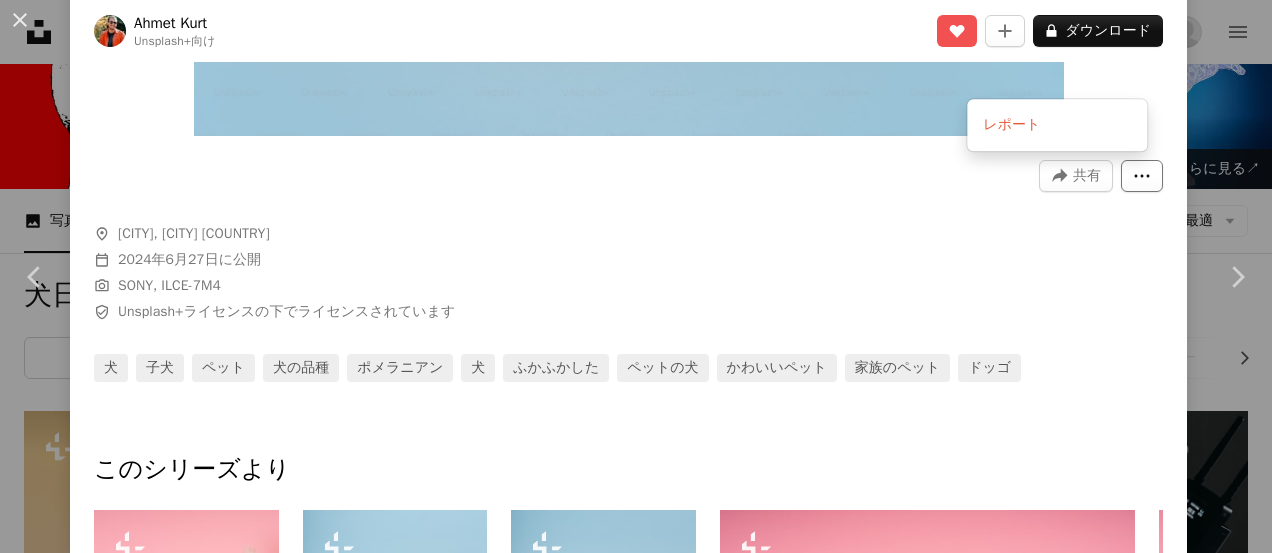 click on "More Actions" at bounding box center [1142, 176] 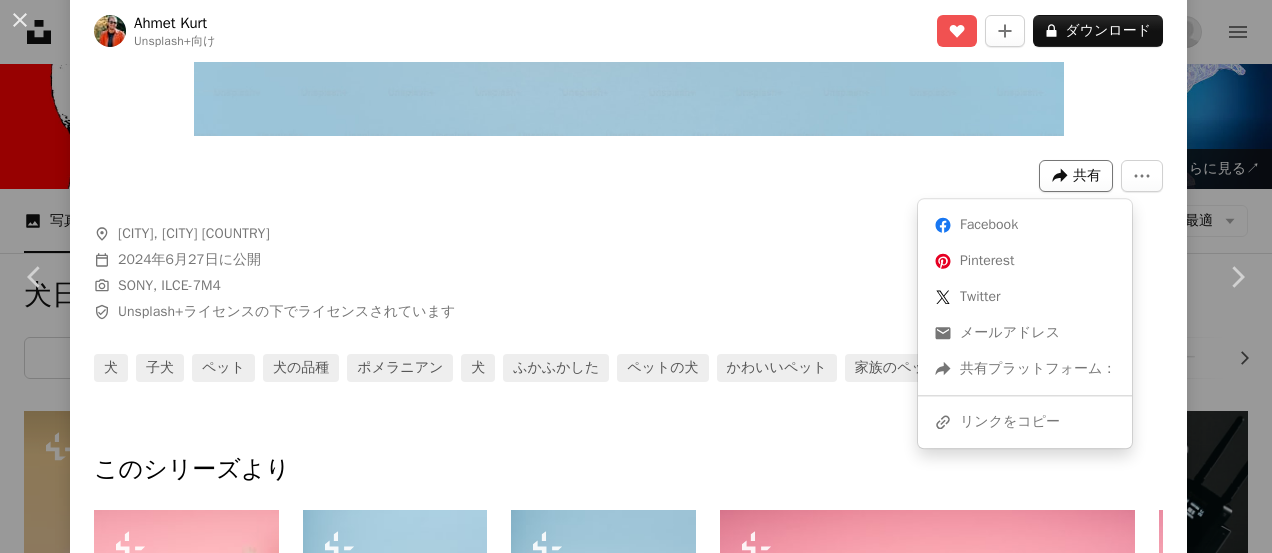 click on "A forward-right arrow" 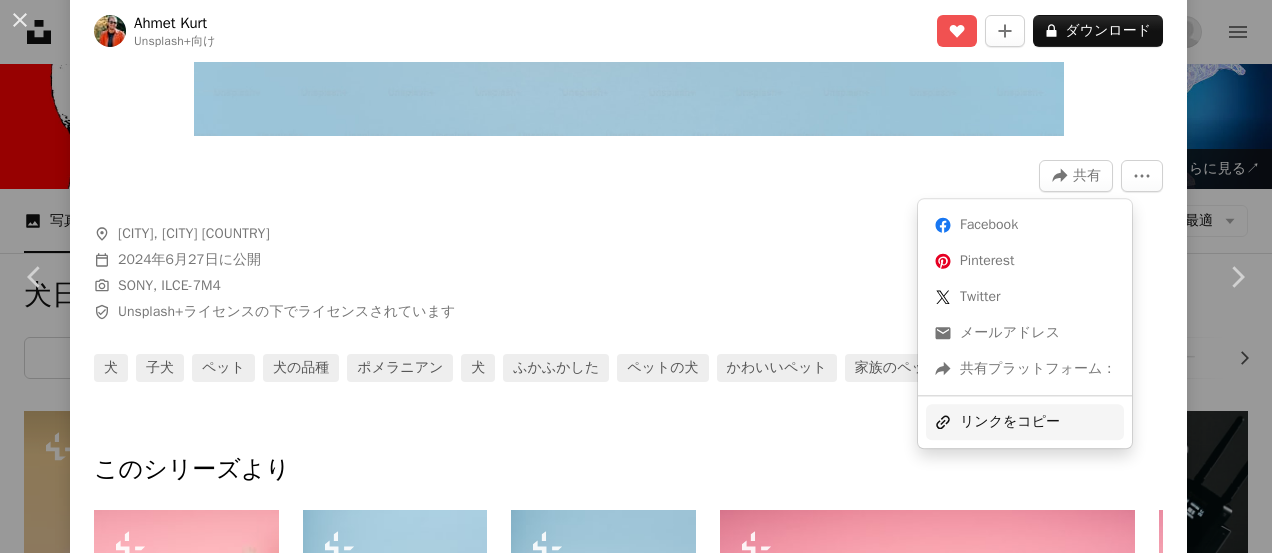 click on "A URL sharing icon (chains) リンクをコピー" at bounding box center (1025, 422) 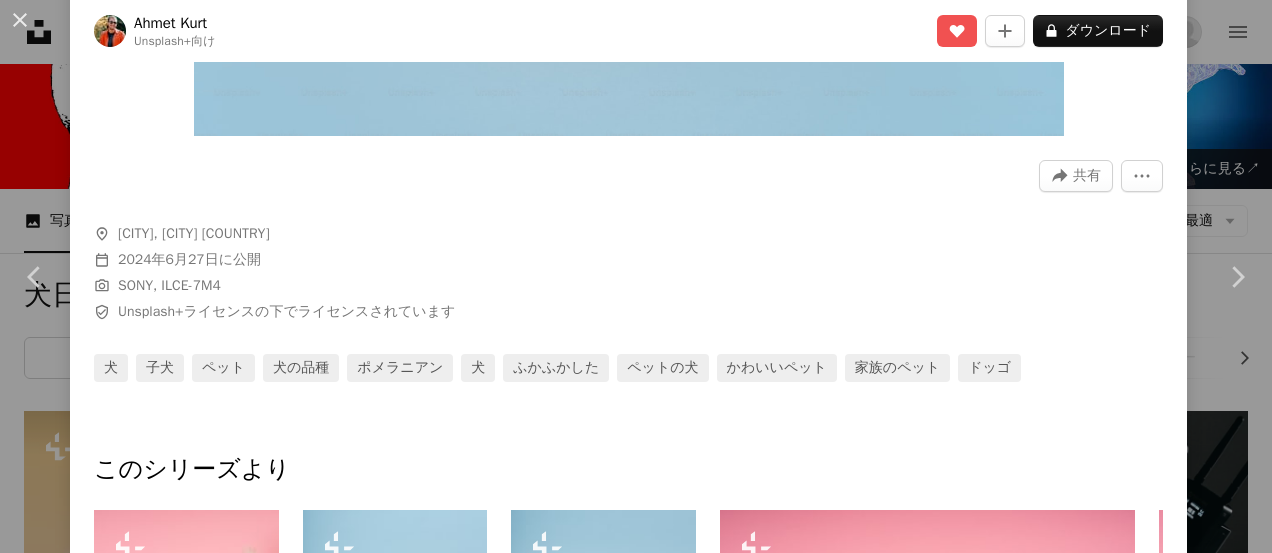 click on "A forward-right arrow 共有 More Actions A map marker [CITY], [CITY]/[STATE], [COUNTRY] Calendar outlined 2024年6月27日 に公開 Camera SONY, ILCE-7M4 Safety Unsplash+ライセンス の下でライセンスされています 犬 子犬 ペット 犬の品種 ポメラニアン 犬 ふかふかした ペットの犬 かわいいペット 家族のペット ドッゴ" at bounding box center [628, 264] 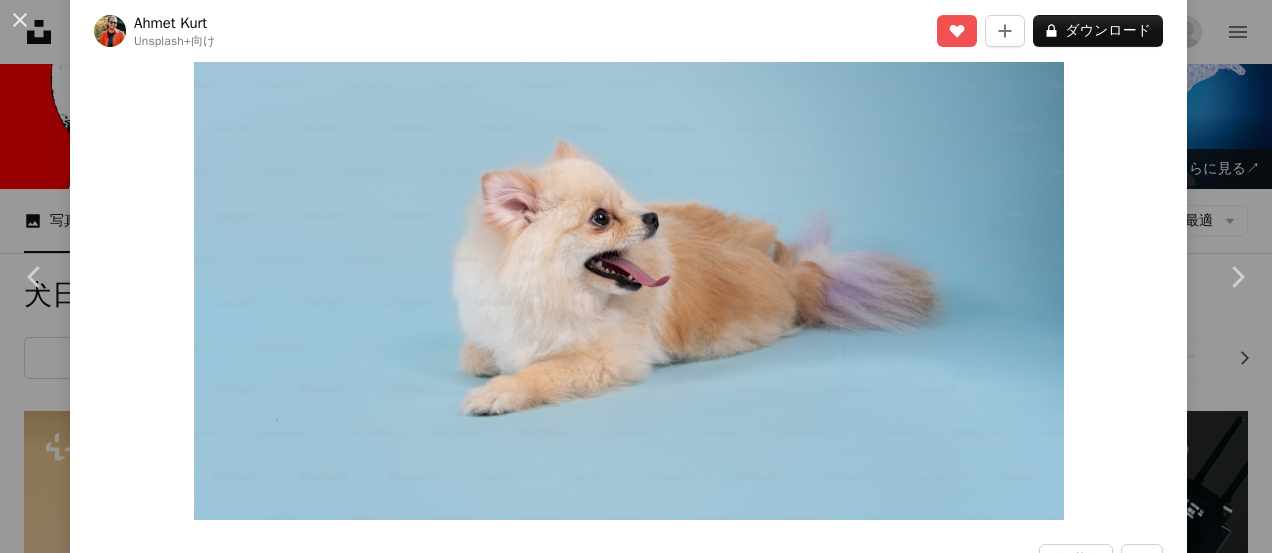 scroll, scrollTop: 166, scrollLeft: 0, axis: vertical 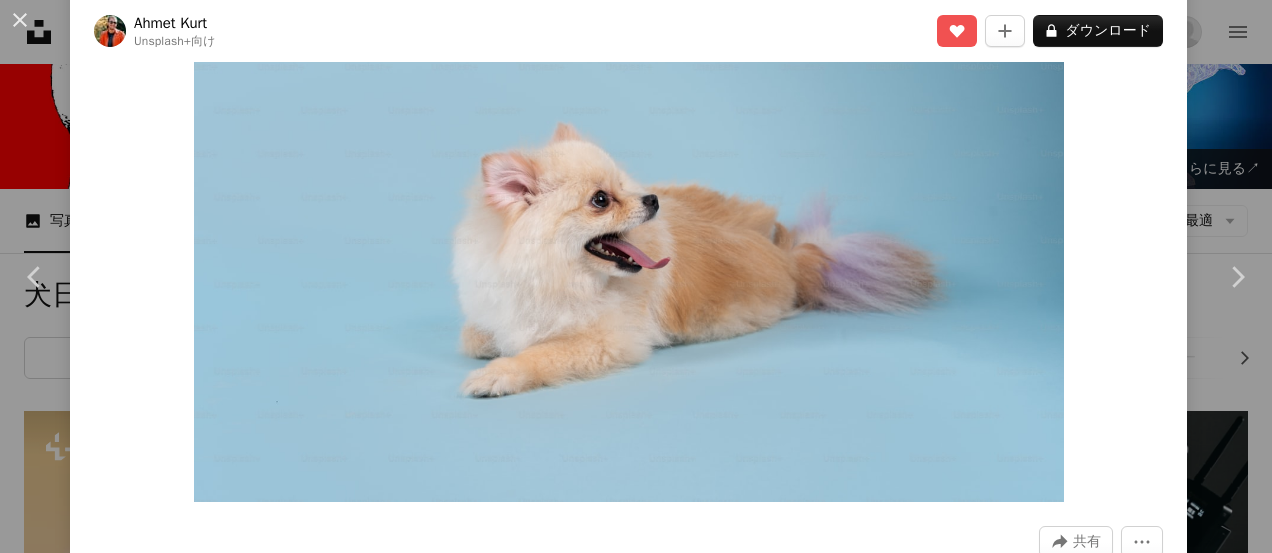 click at bounding box center (629, 212) 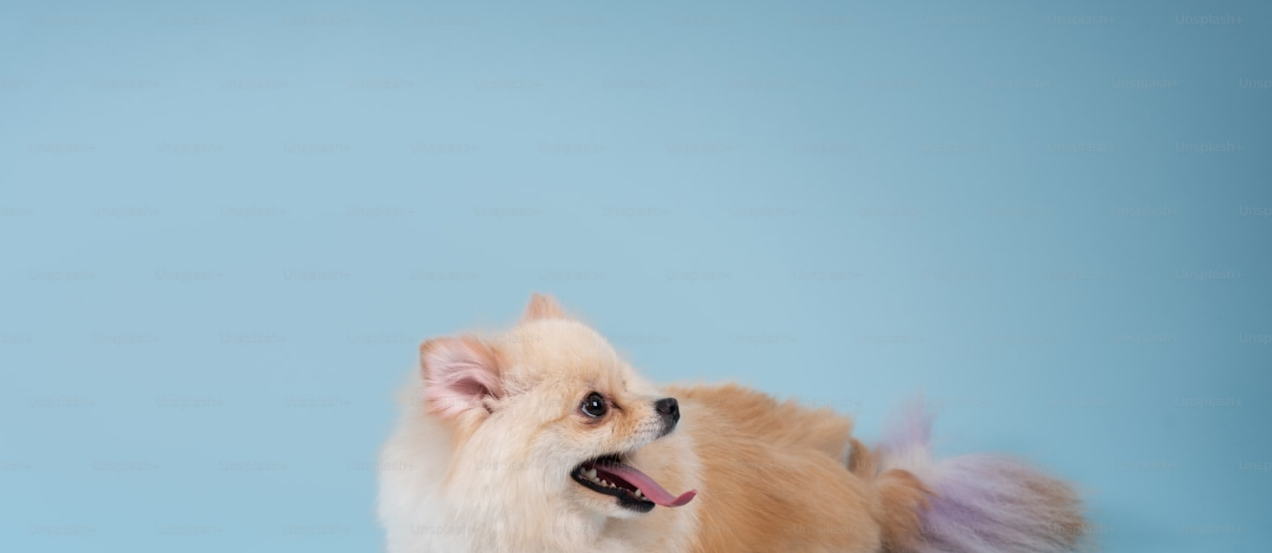 click at bounding box center [636, 423] 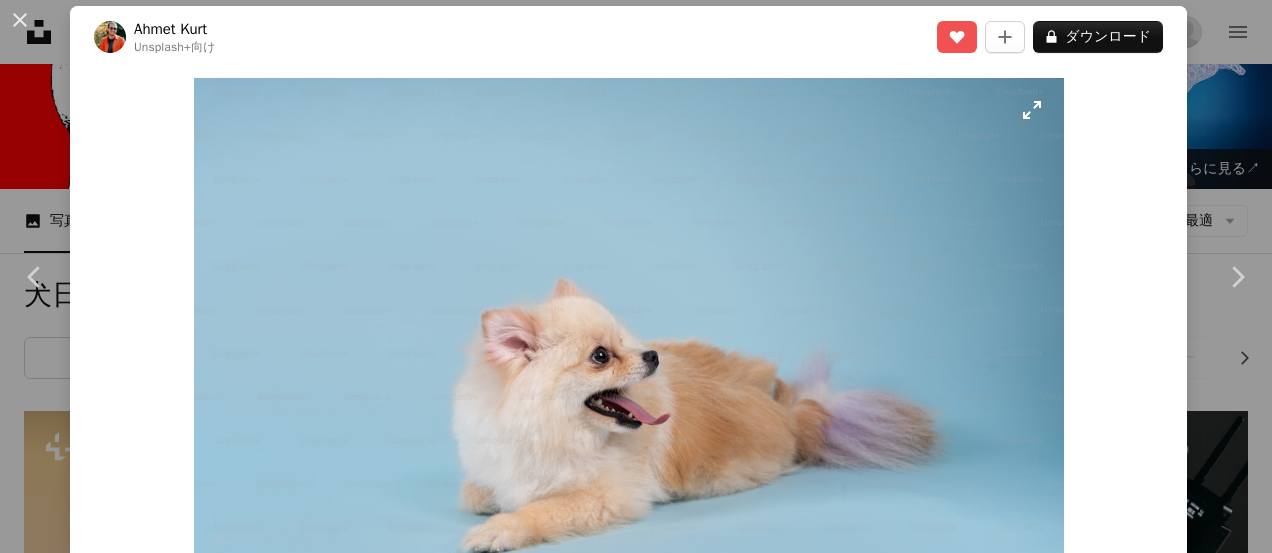scroll, scrollTop: 8, scrollLeft: 0, axis: vertical 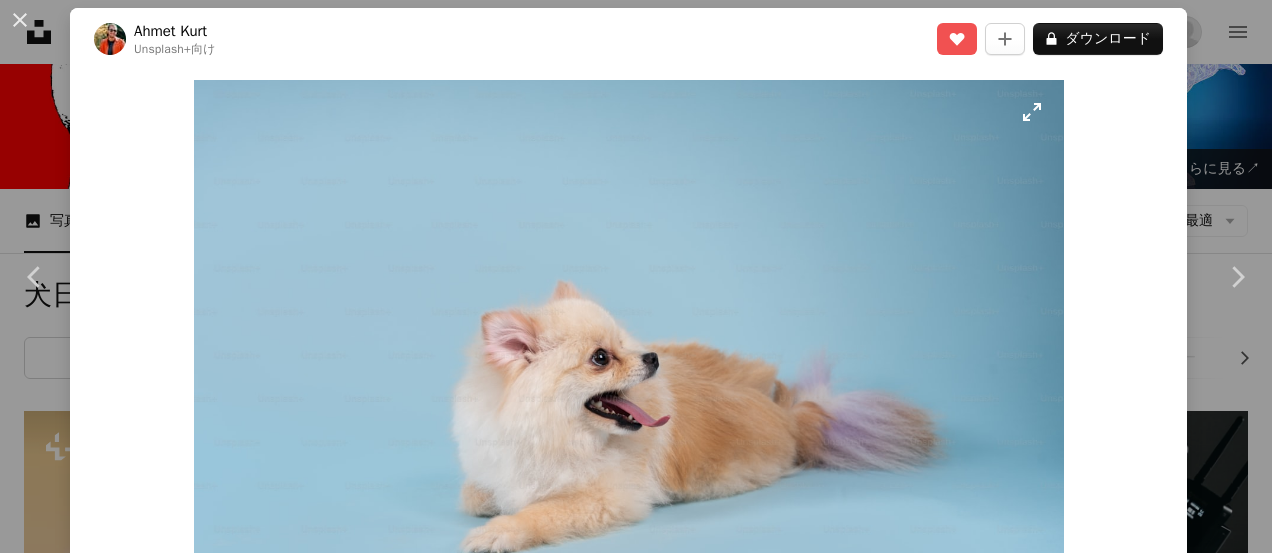click at bounding box center [629, 370] 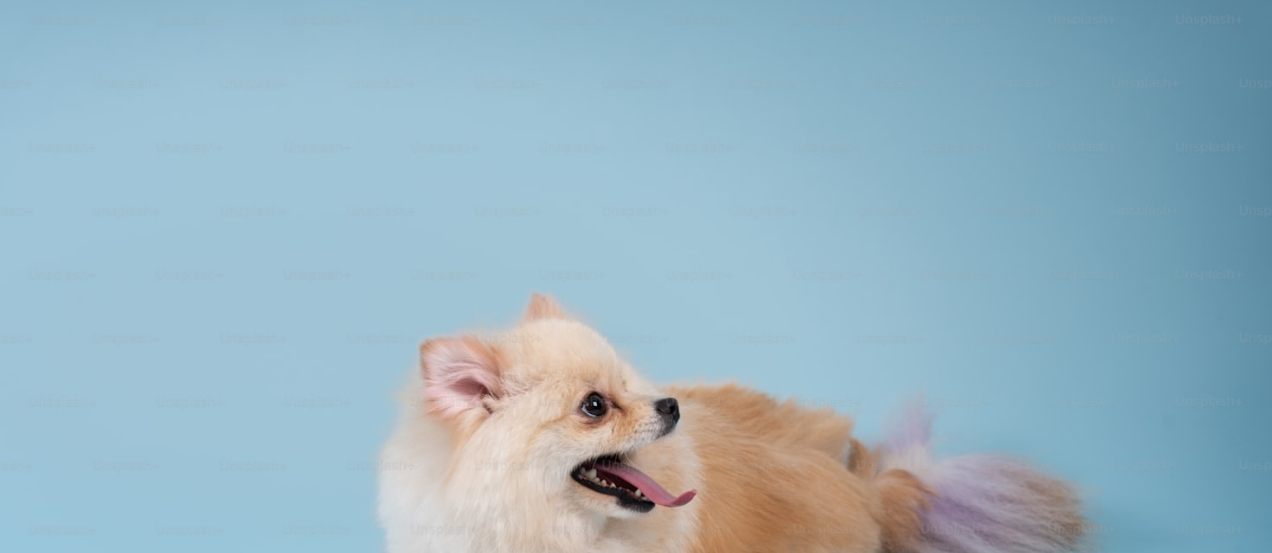 scroll, scrollTop: 138, scrollLeft: 0, axis: vertical 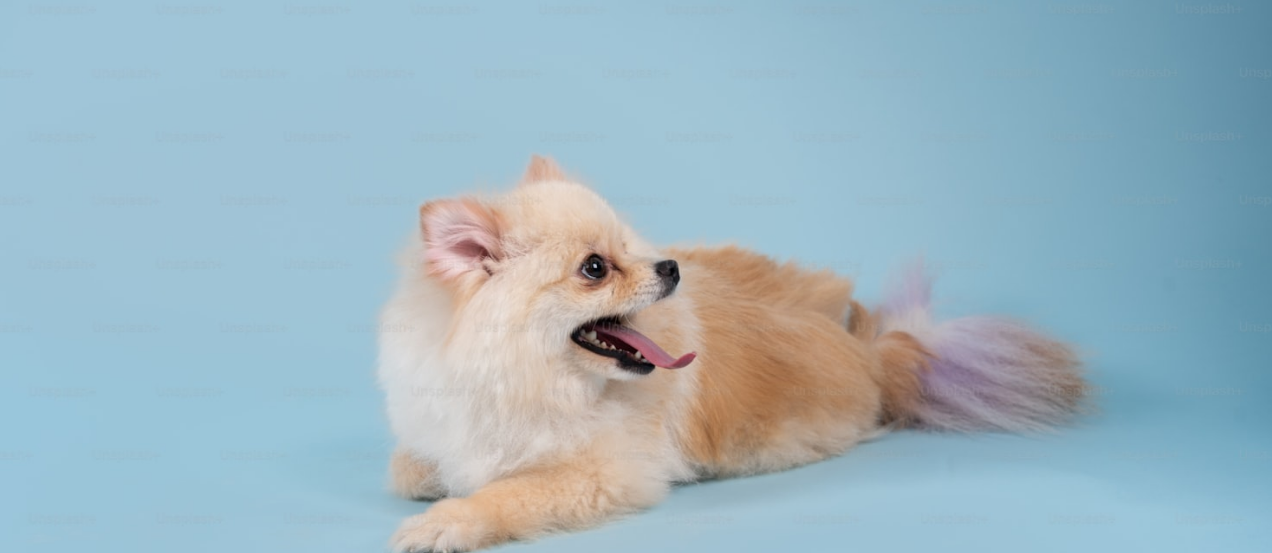 type 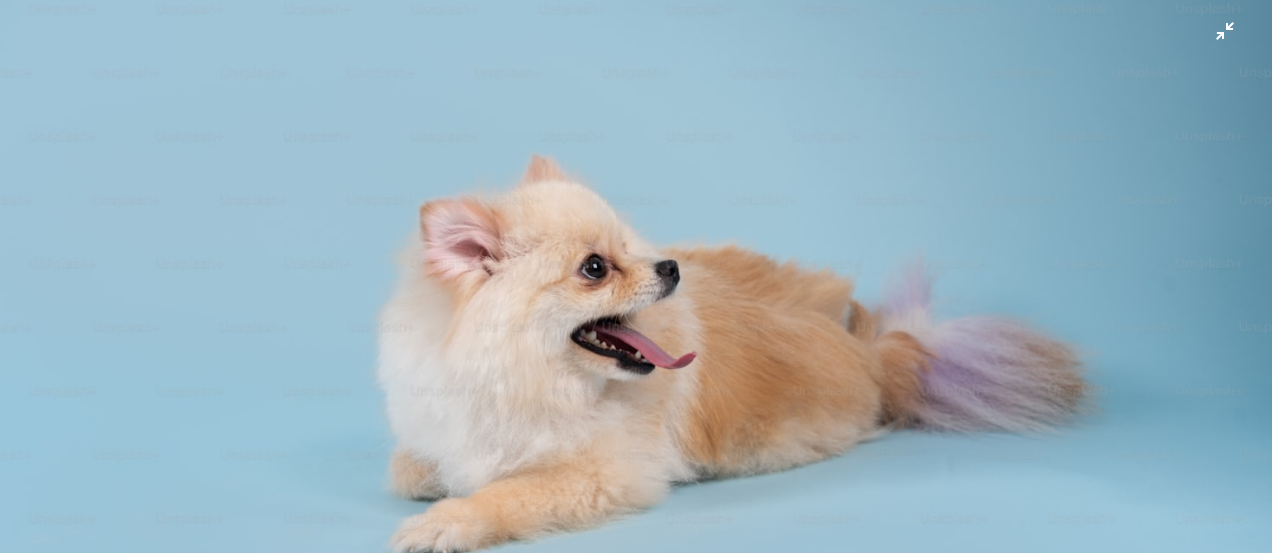 click at bounding box center (636, 285) 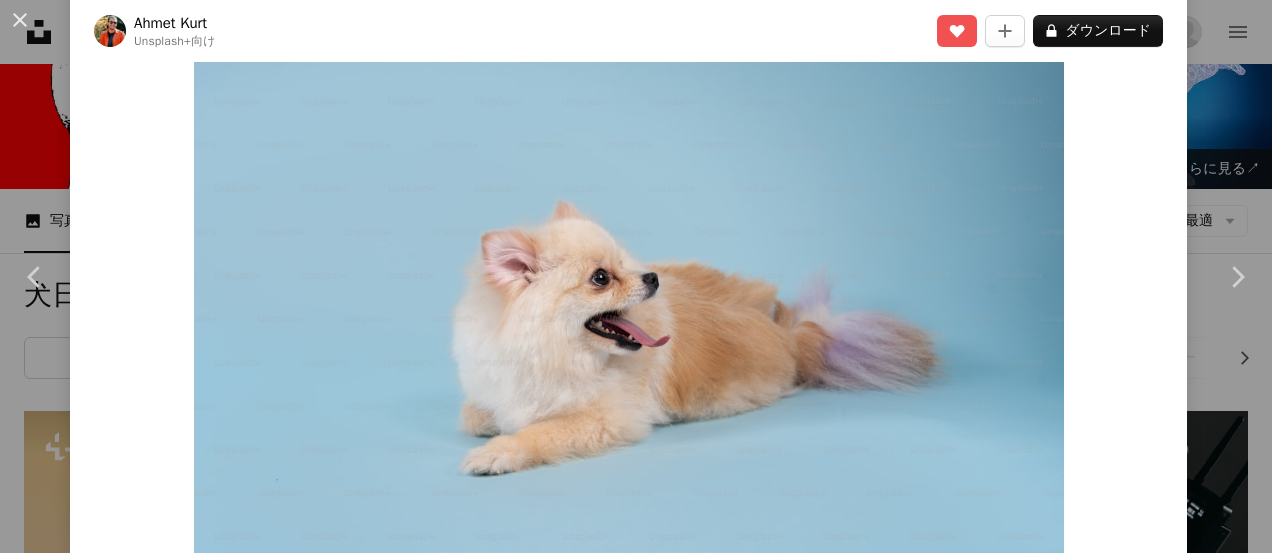 click on "[FIRST] [LAST]" at bounding box center [636, 276] 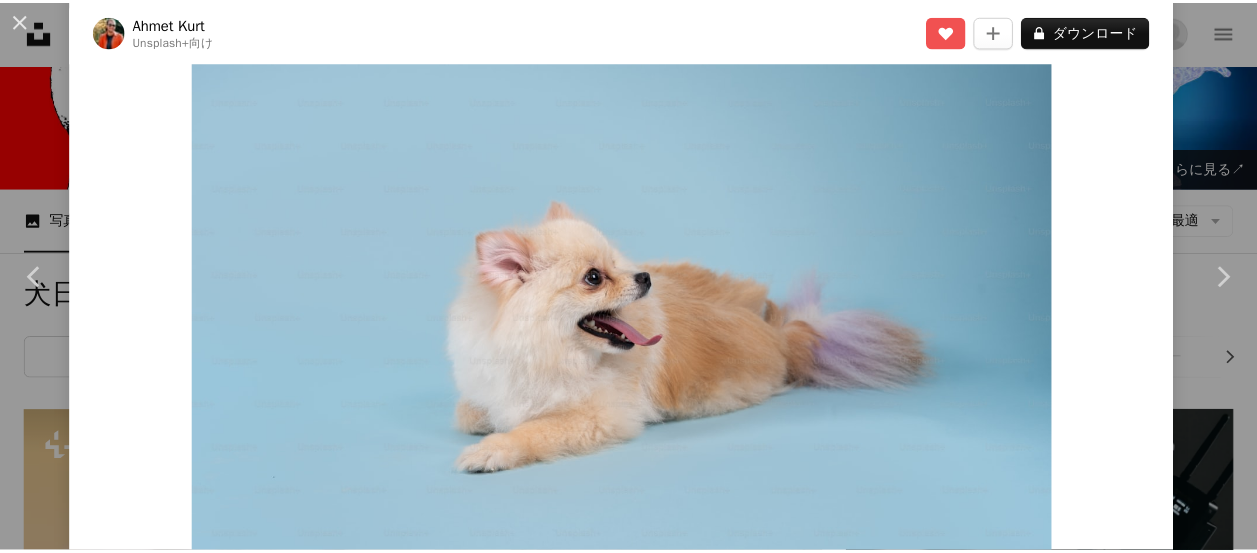 scroll, scrollTop: 1970, scrollLeft: 0, axis: vertical 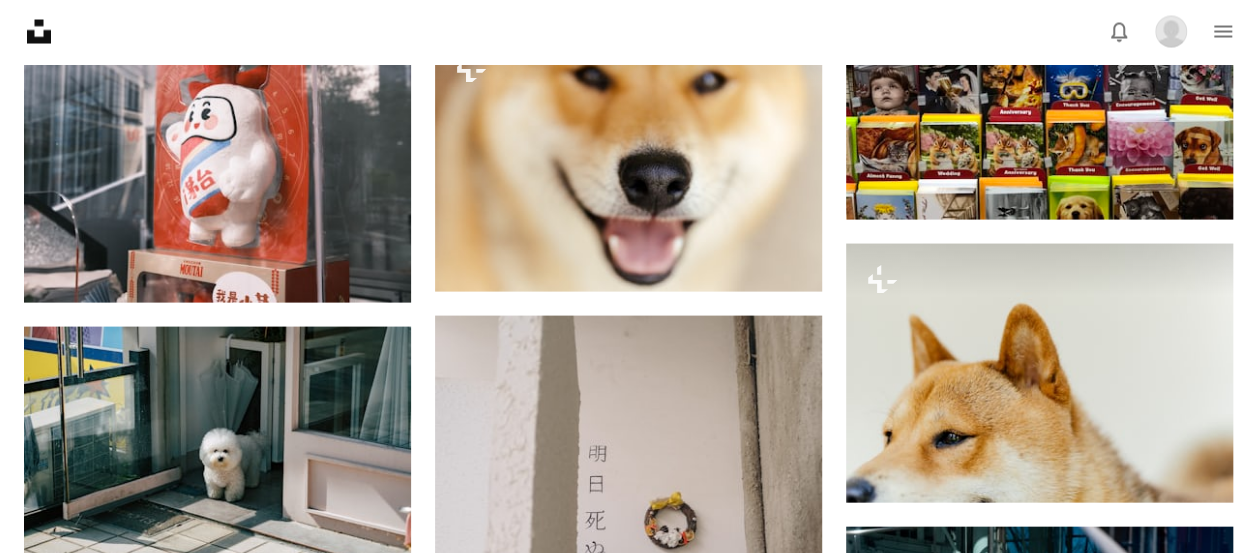 click on "[FIRST] [LAST]" at bounding box center (1039, 1565) 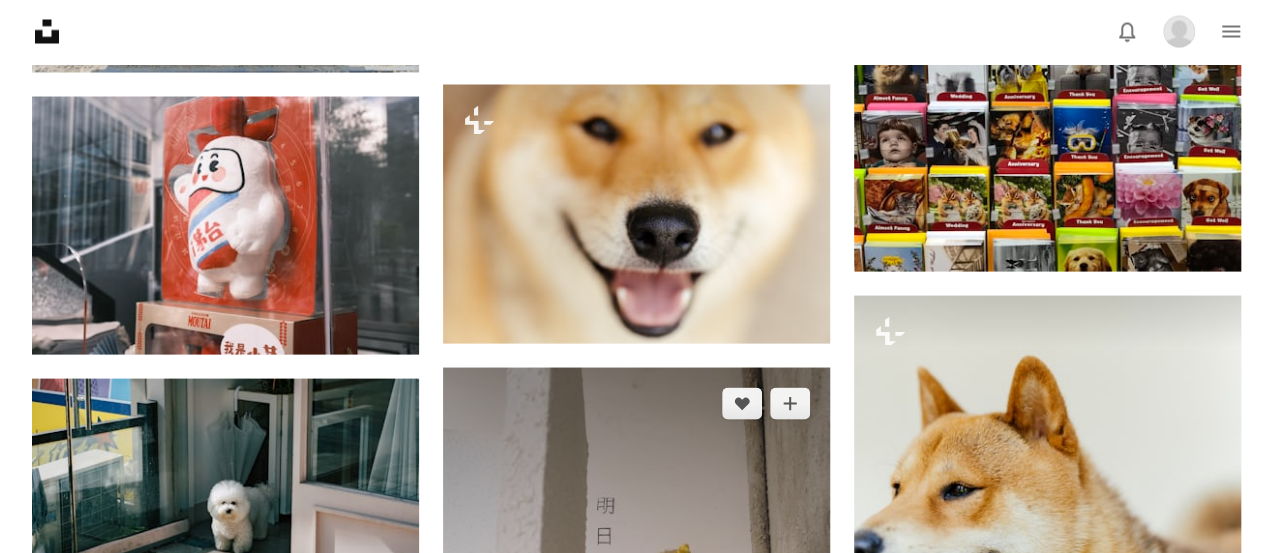 scroll, scrollTop: 2035, scrollLeft: 0, axis: vertical 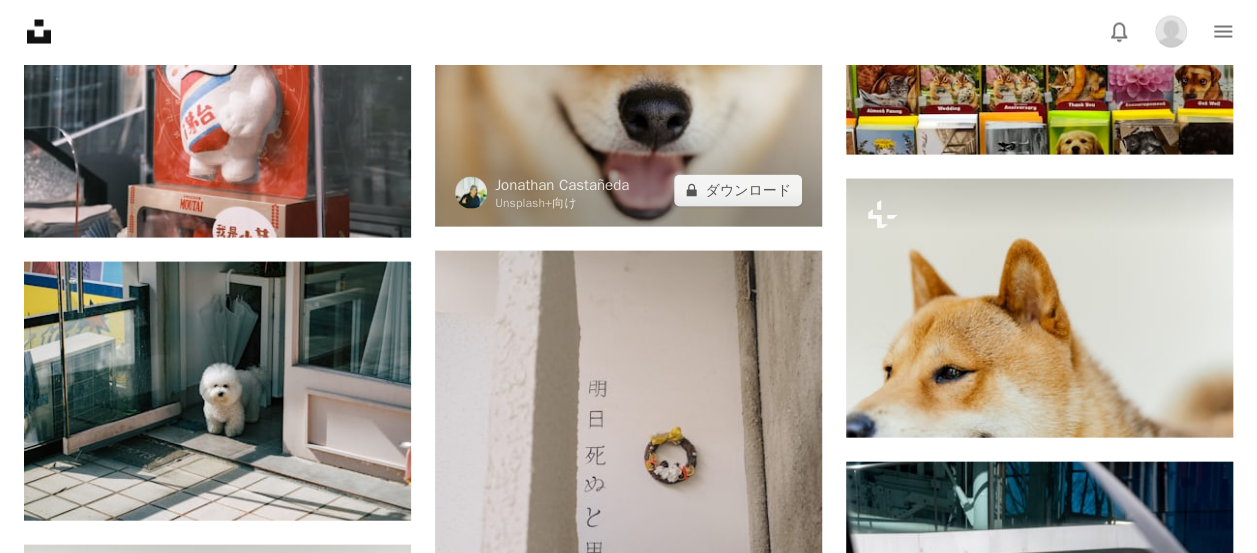 click at bounding box center [628, 97] 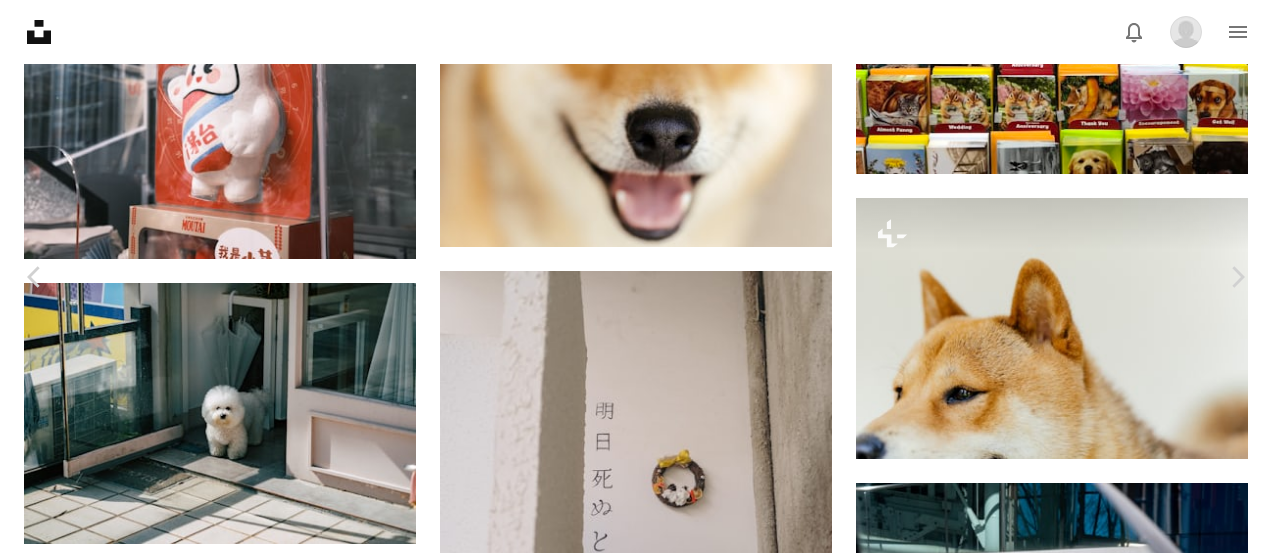 scroll, scrollTop: 1770, scrollLeft: 0, axis: vertical 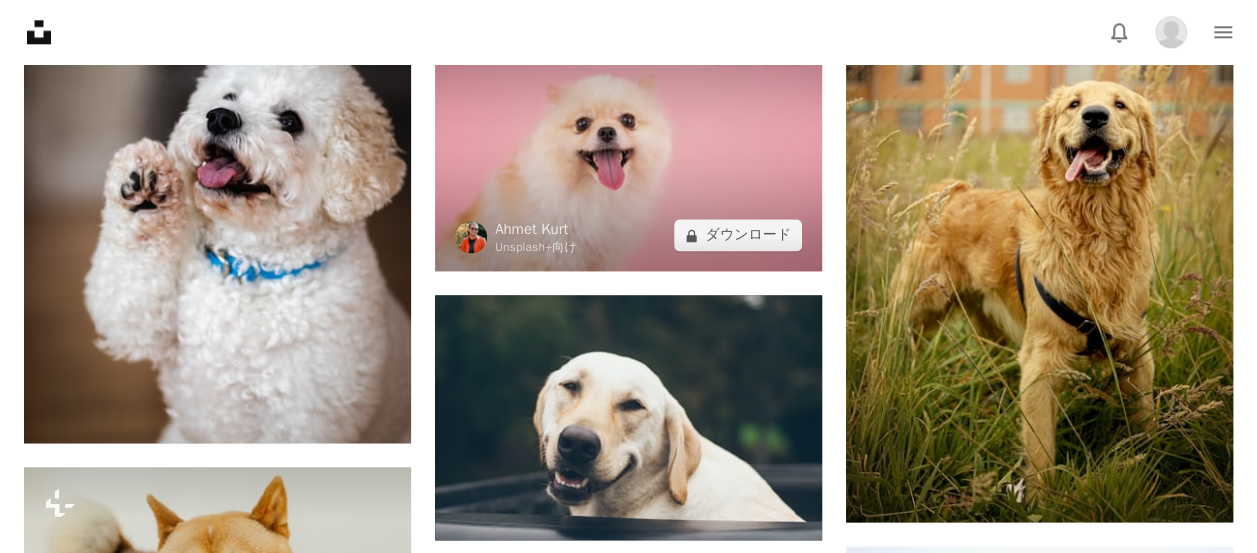 click at bounding box center (628, 142) 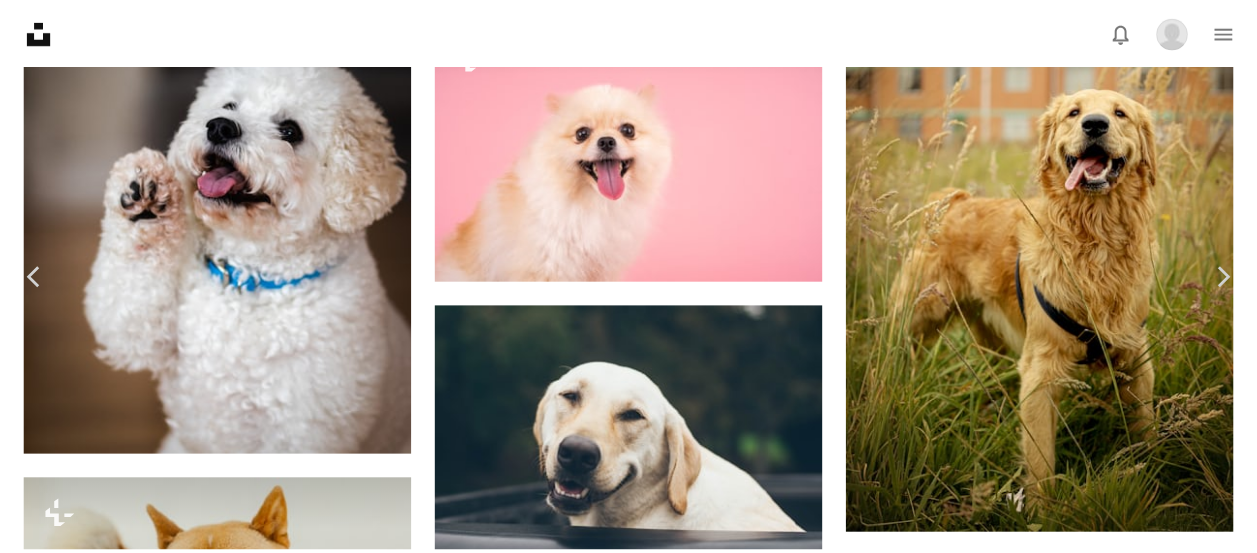 scroll, scrollTop: 11424, scrollLeft: 0, axis: vertical 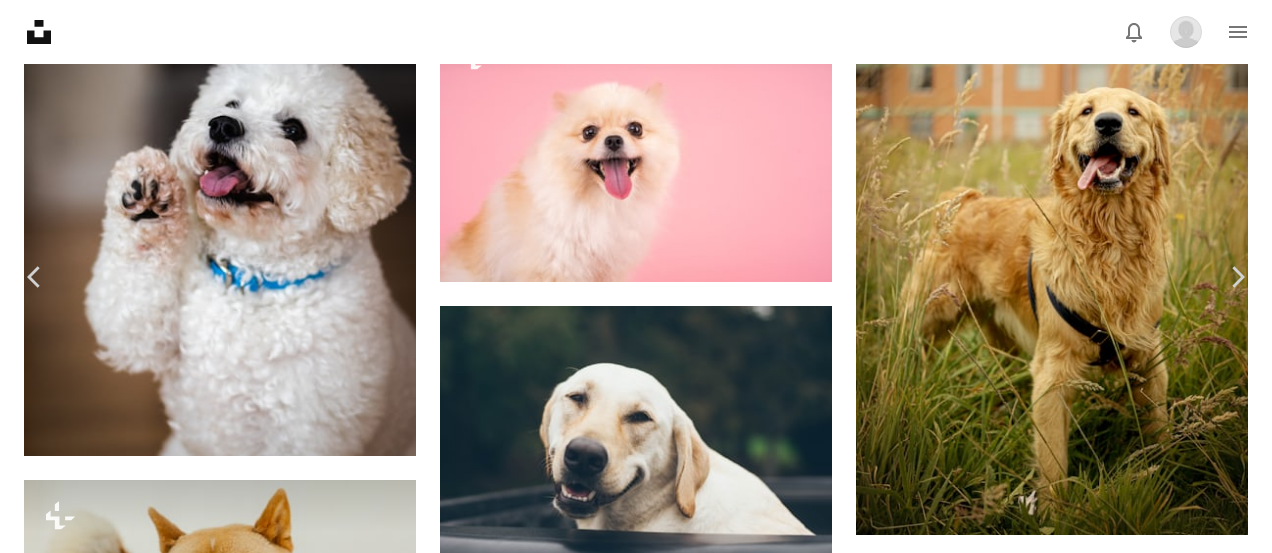 click on "[FIRST] [LAST]" at bounding box center [636, 4009] 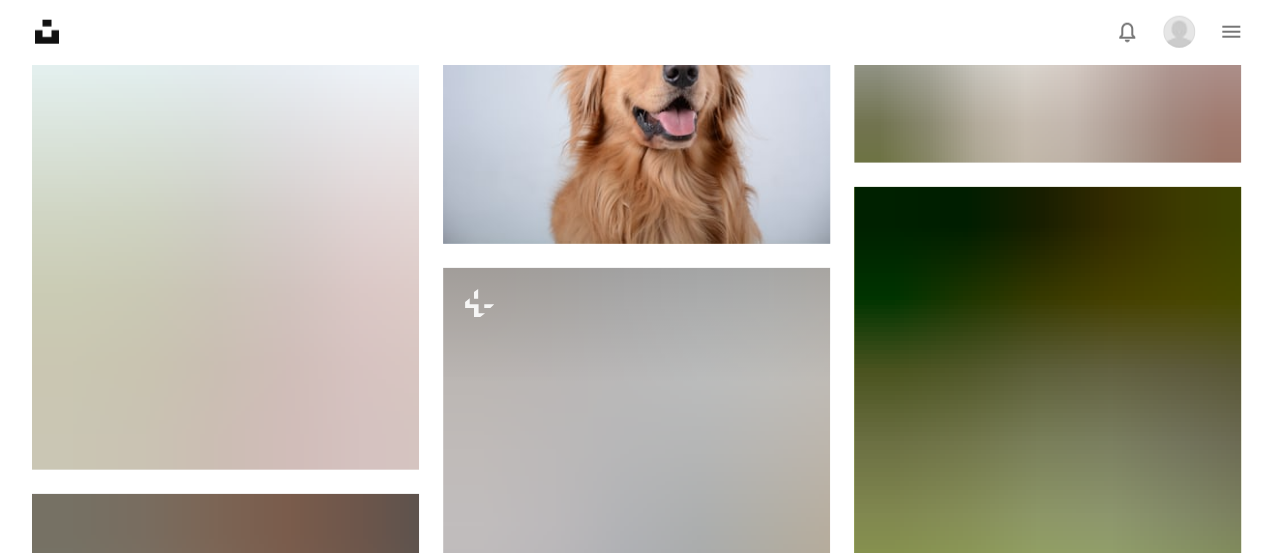scroll, scrollTop: 2664, scrollLeft: 0, axis: vertical 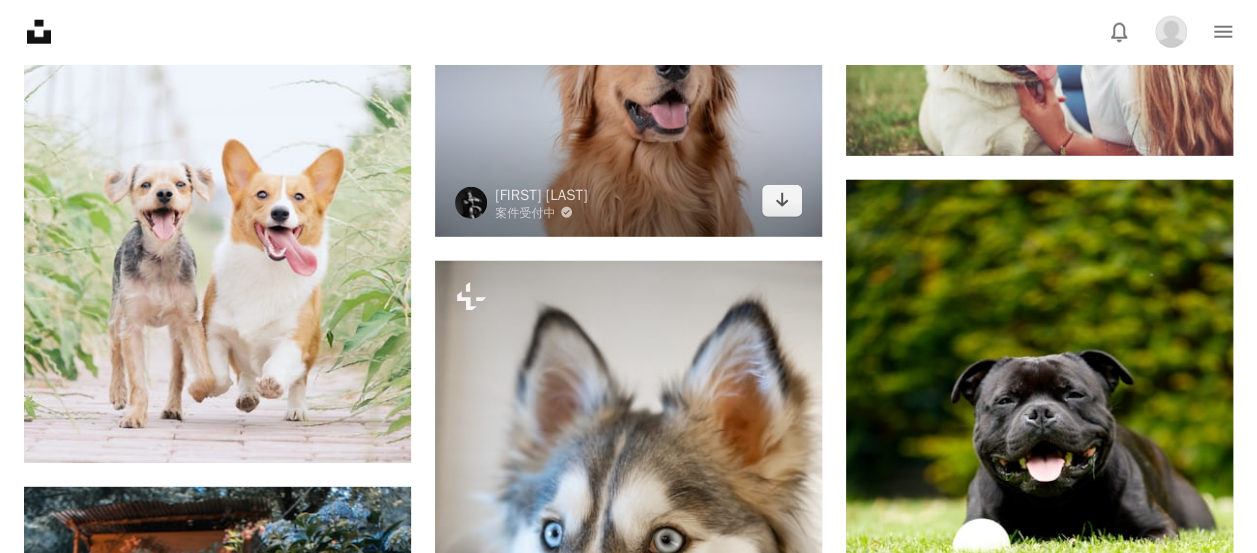 click at bounding box center [628, 108] 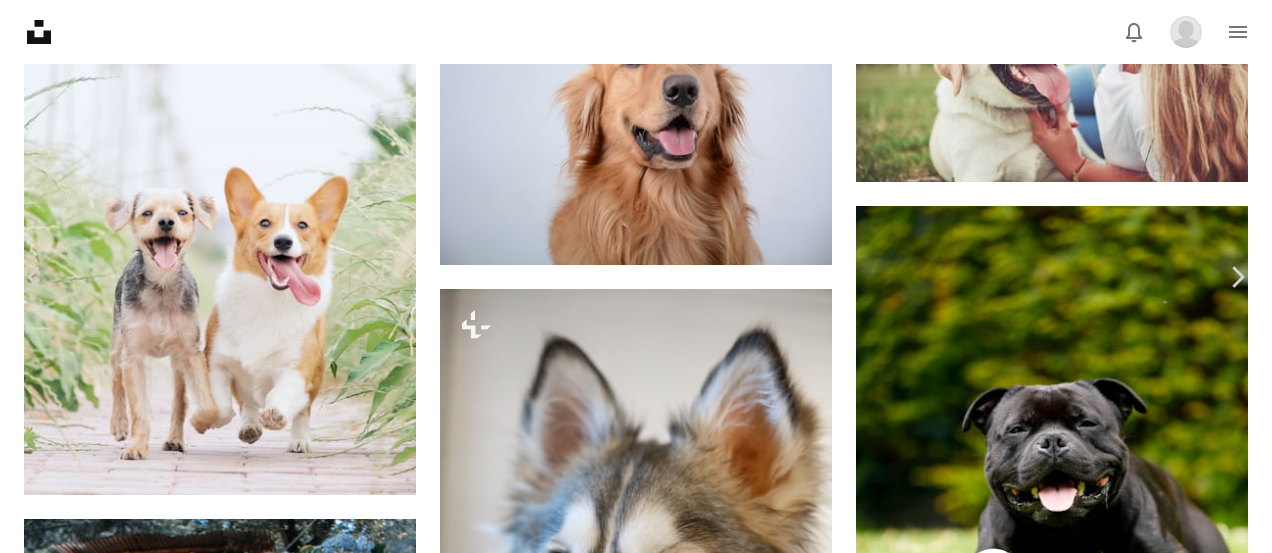 scroll, scrollTop: 5982, scrollLeft: 0, axis: vertical 